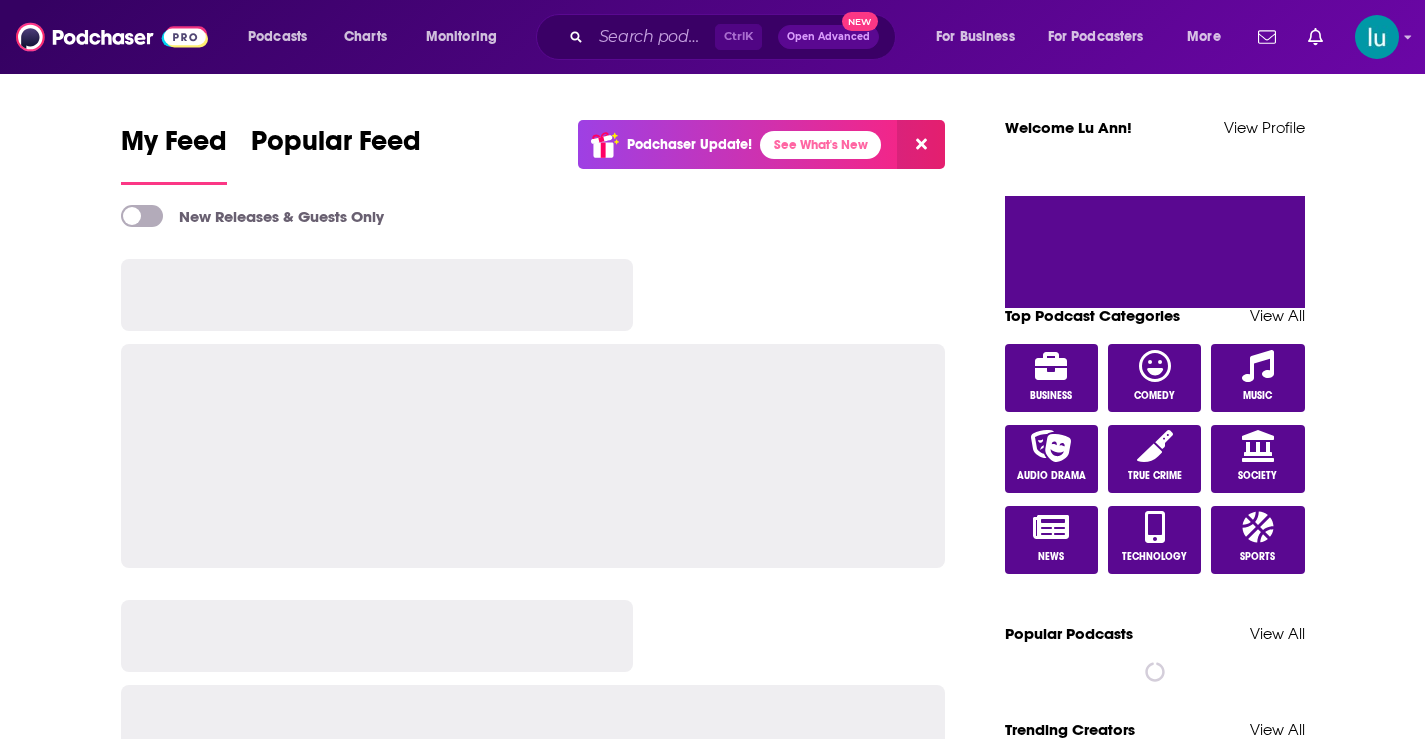 scroll, scrollTop: 0, scrollLeft: 0, axis: both 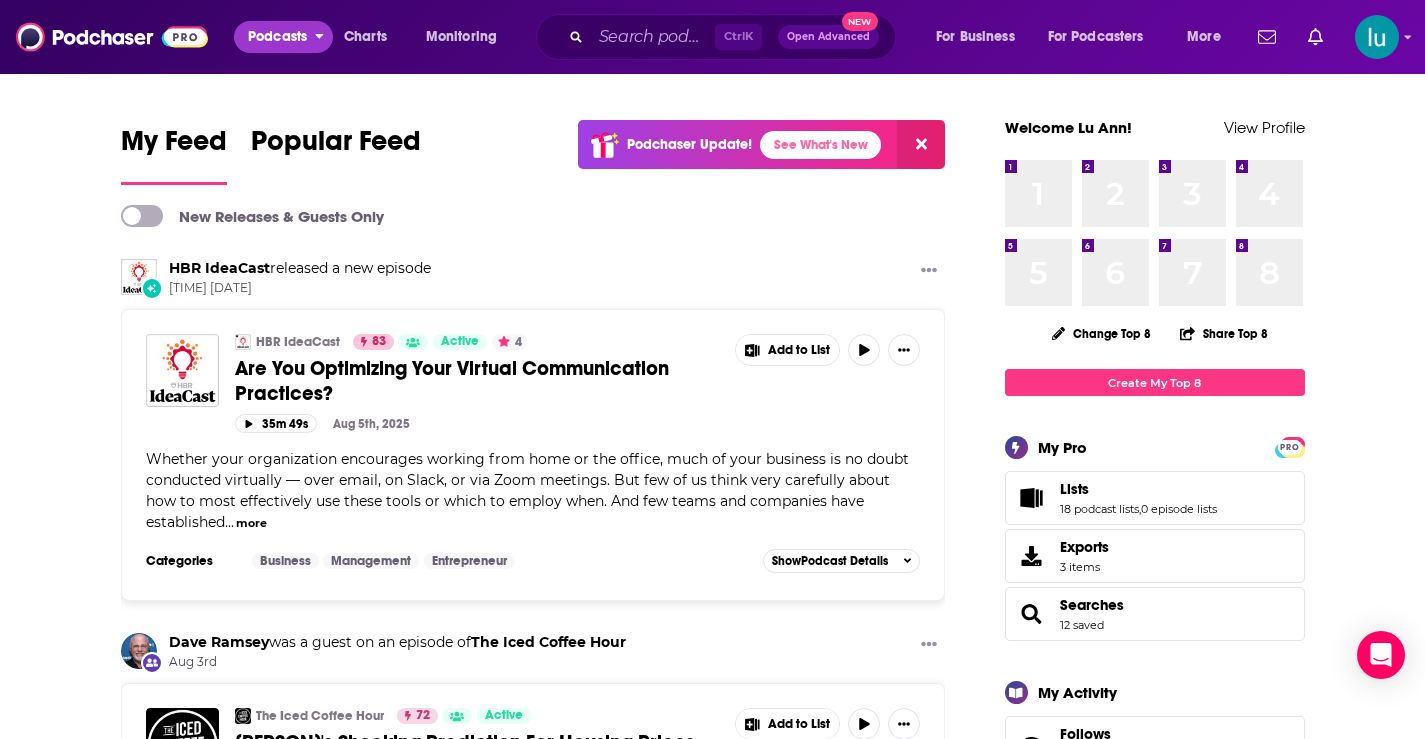 click on "Podcasts" at bounding box center (277, 37) 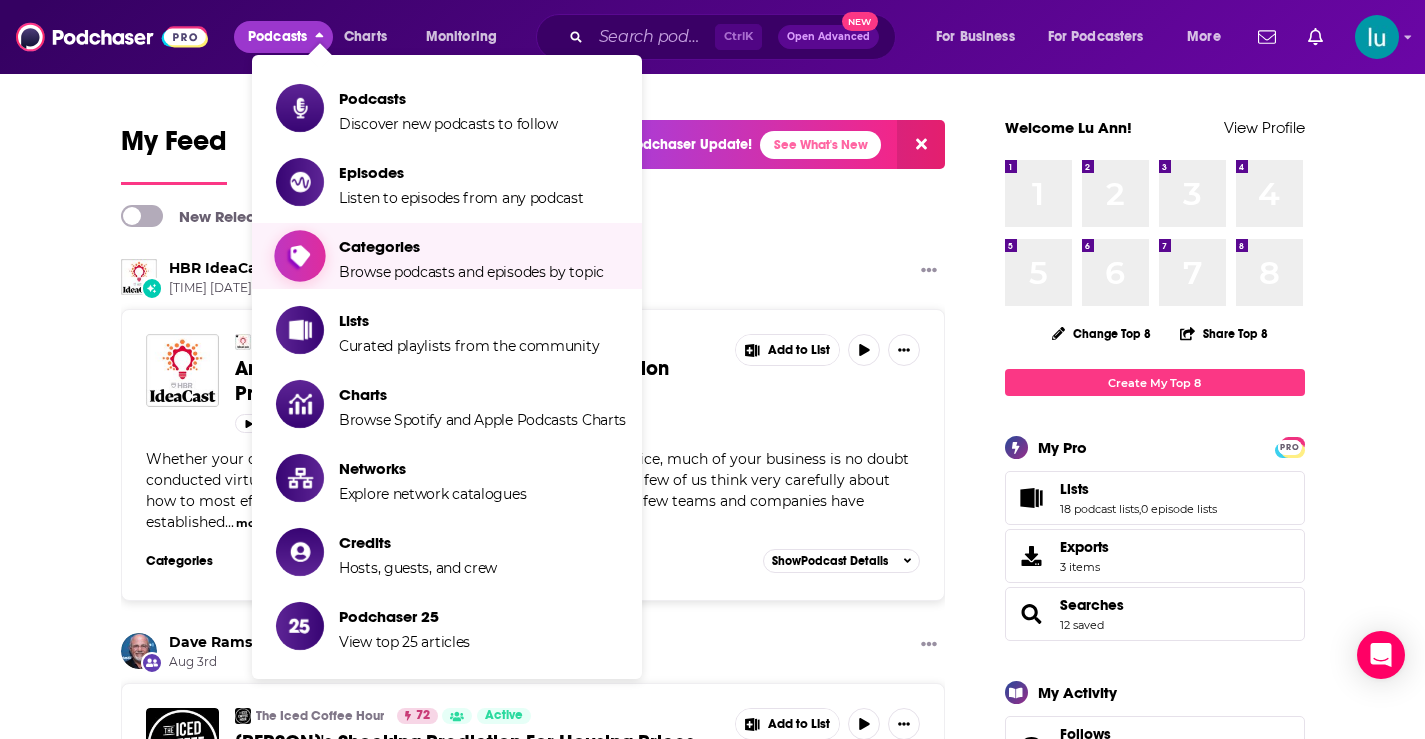 click on "Categories Browse podcasts and episodes by topic" at bounding box center [471, 256] 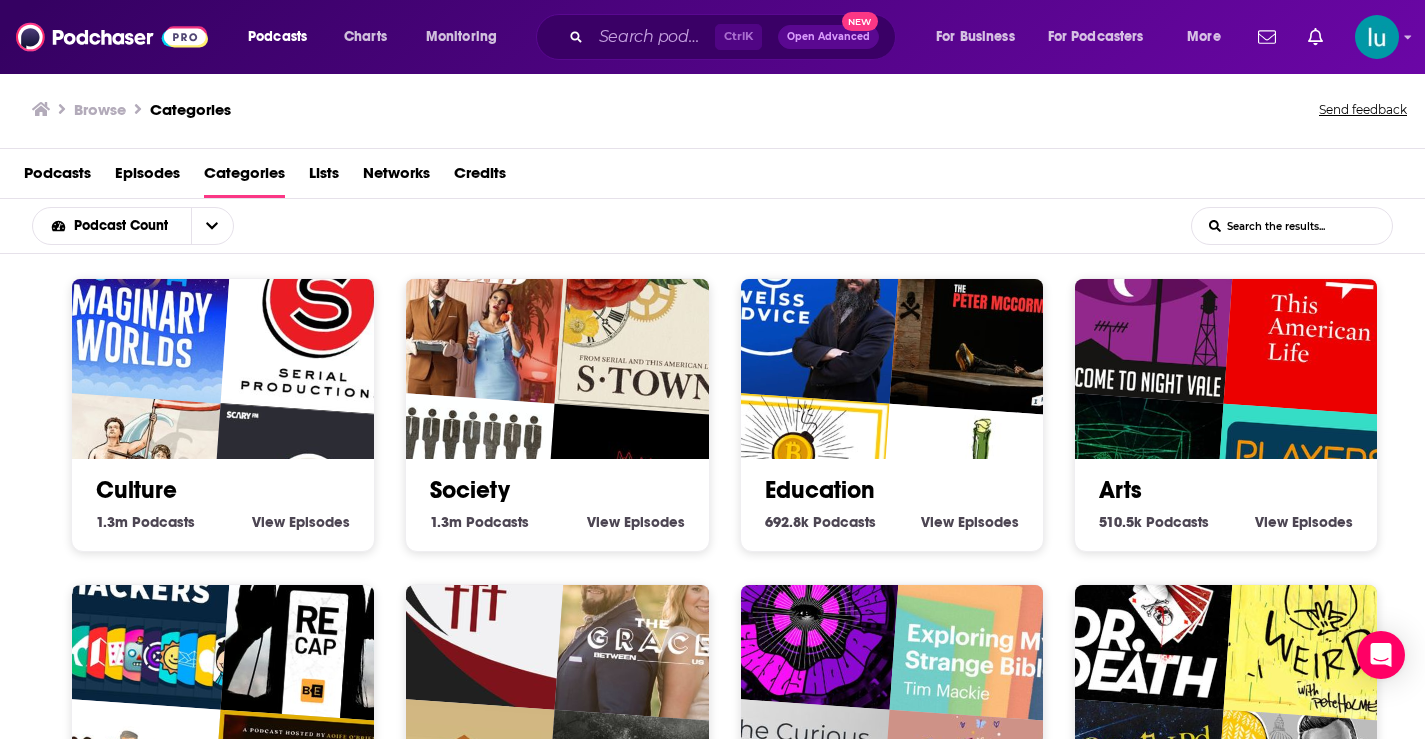 click at bounding box center [1140, 307] 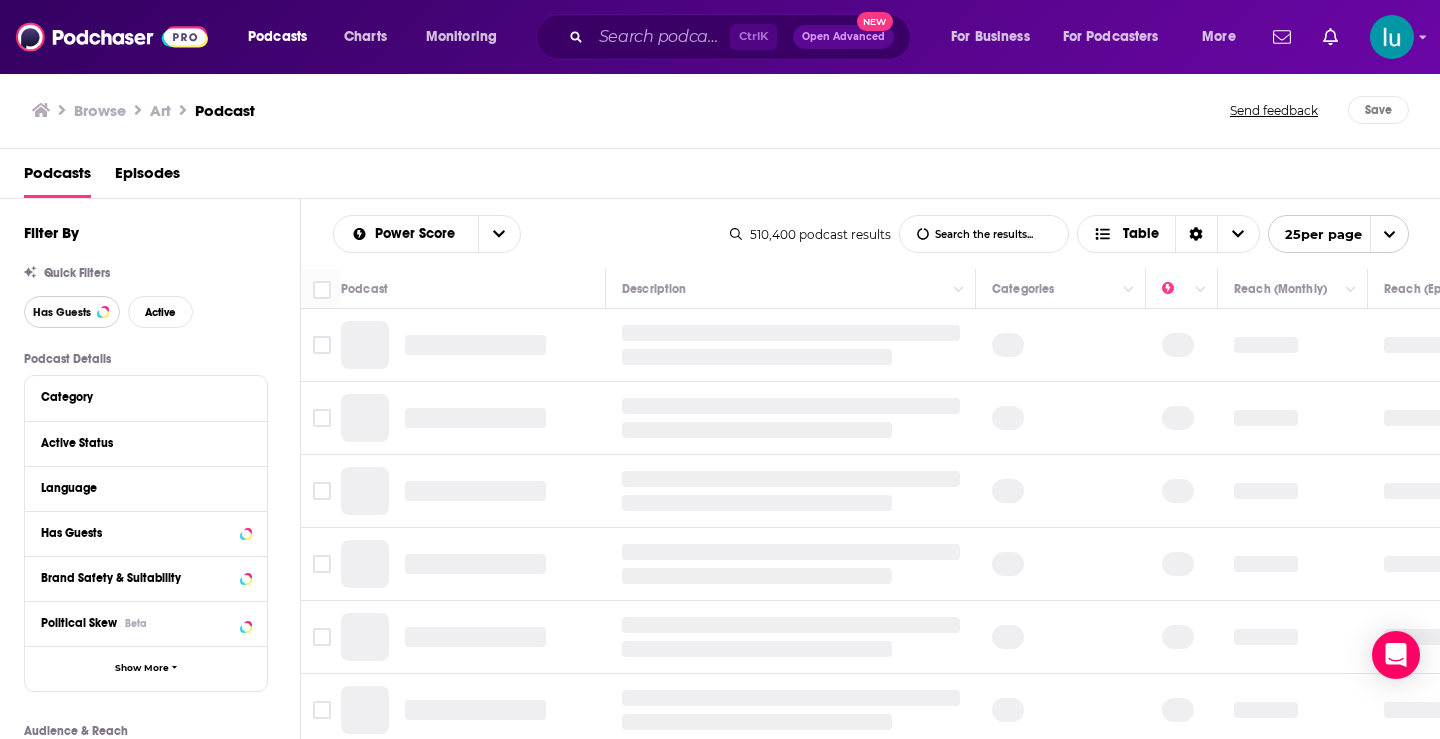 click on "Has Guests" at bounding box center [62, 312] 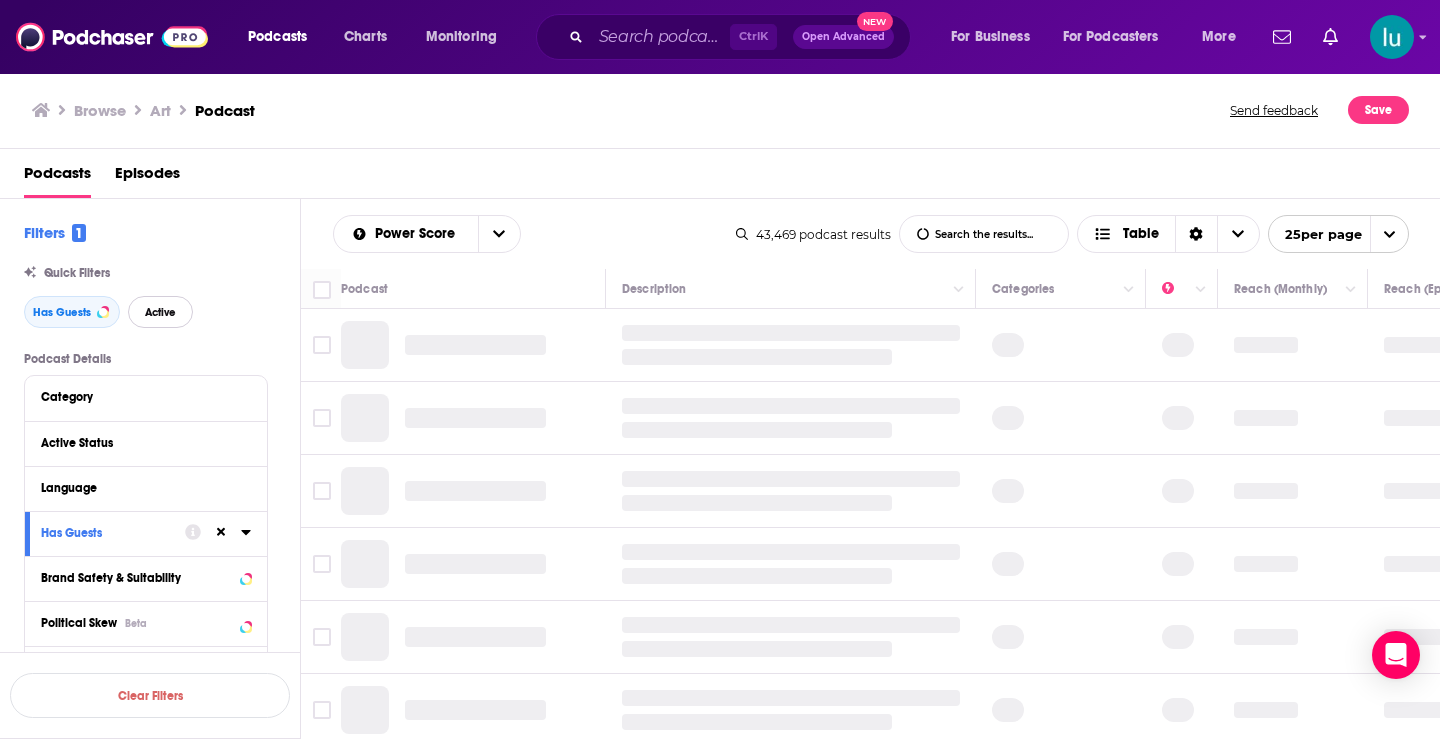click on "Active" at bounding box center [160, 312] 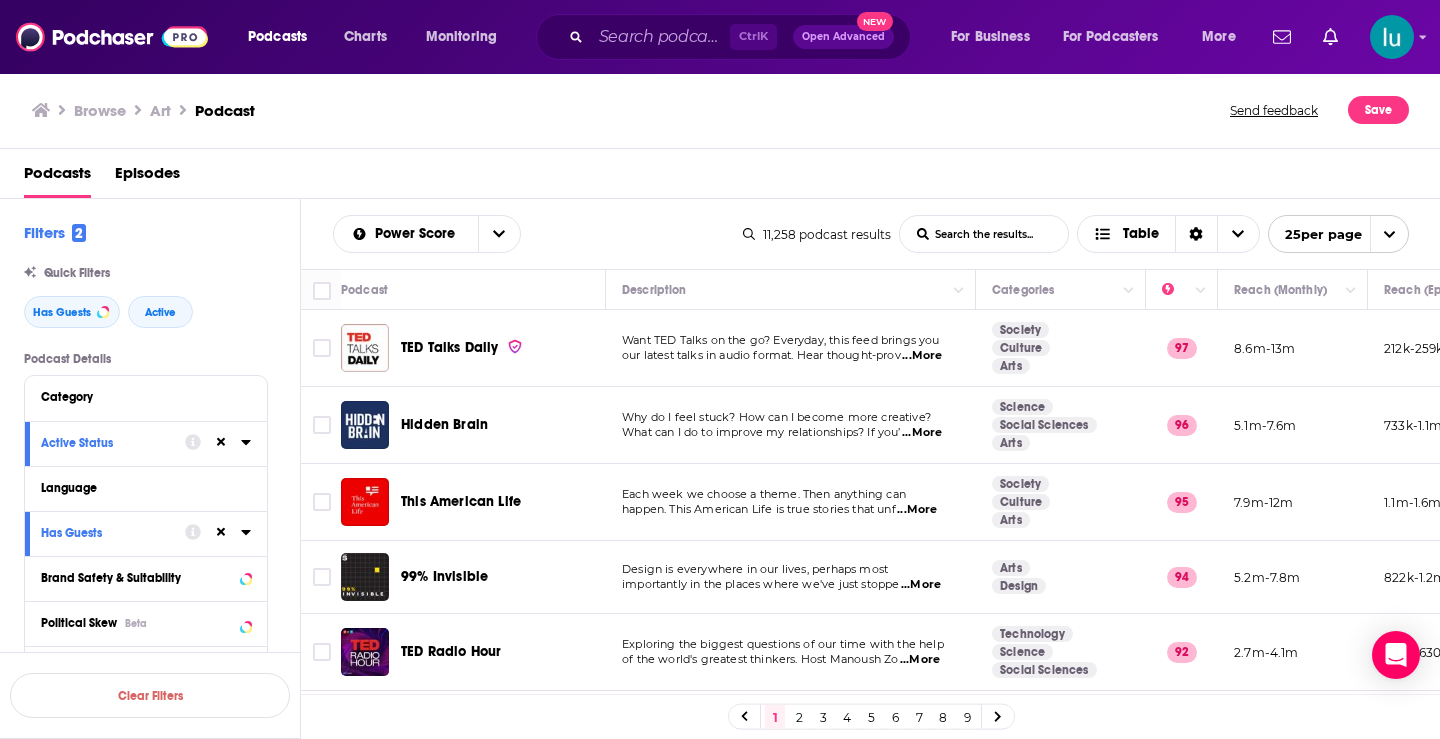 click on "List Search Input" at bounding box center [984, 234] 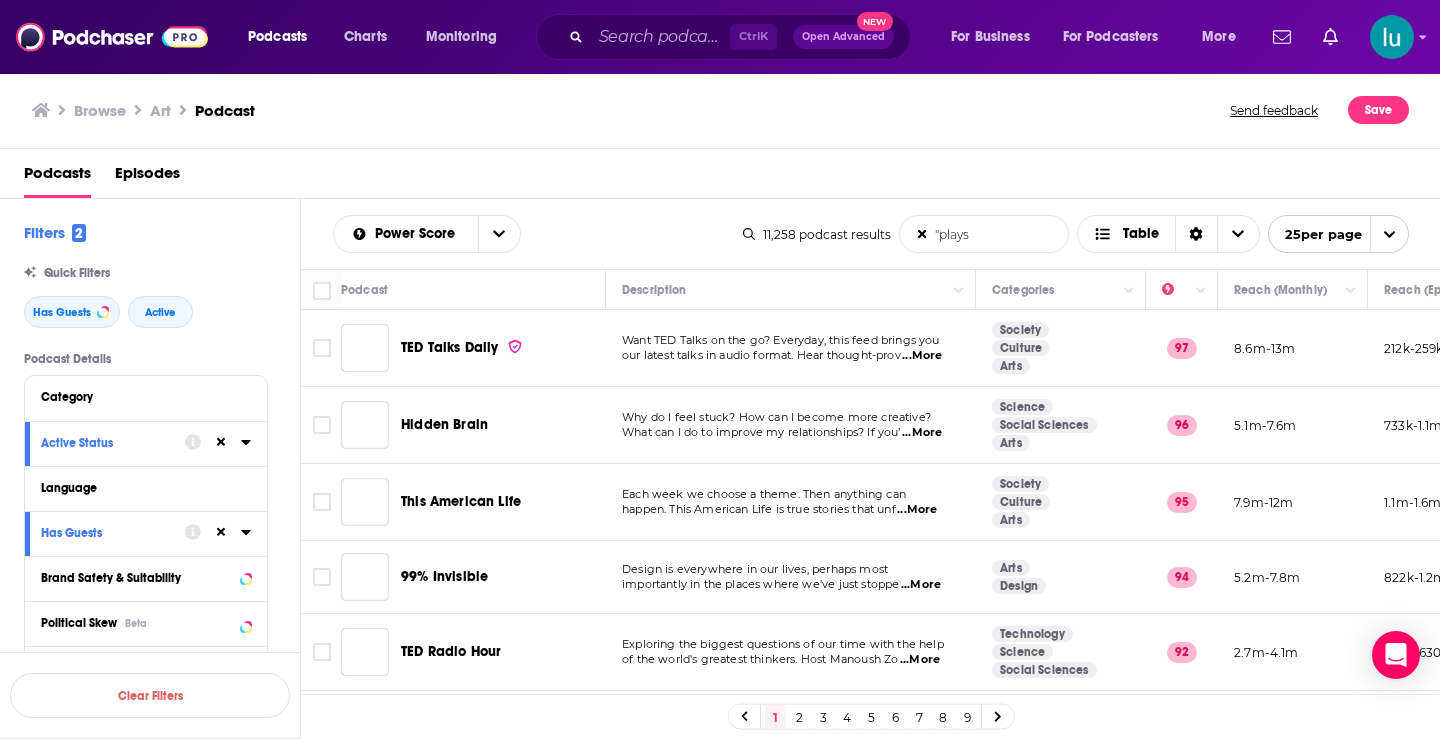 click on ""plays List Search Input Search the results..." at bounding box center (984, 234) 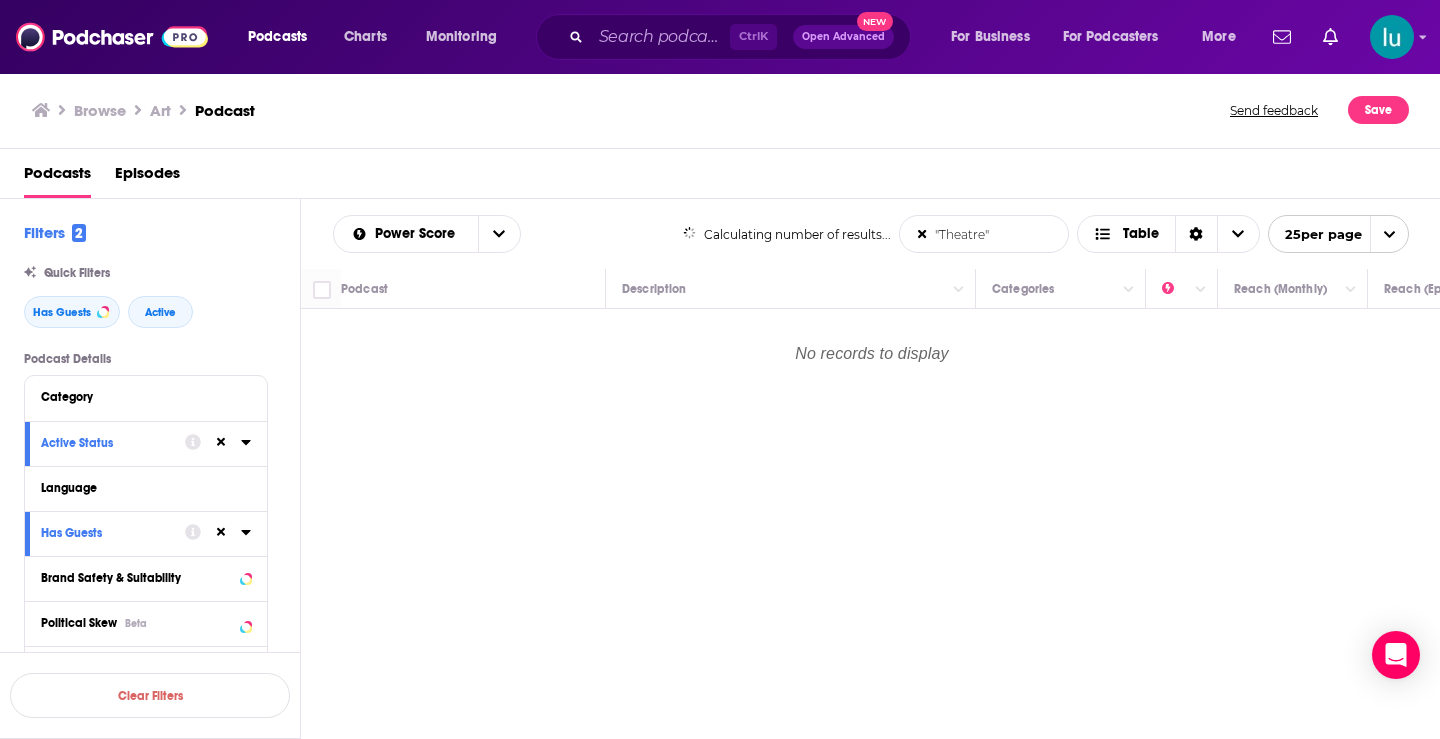 type on ""Theatre"" 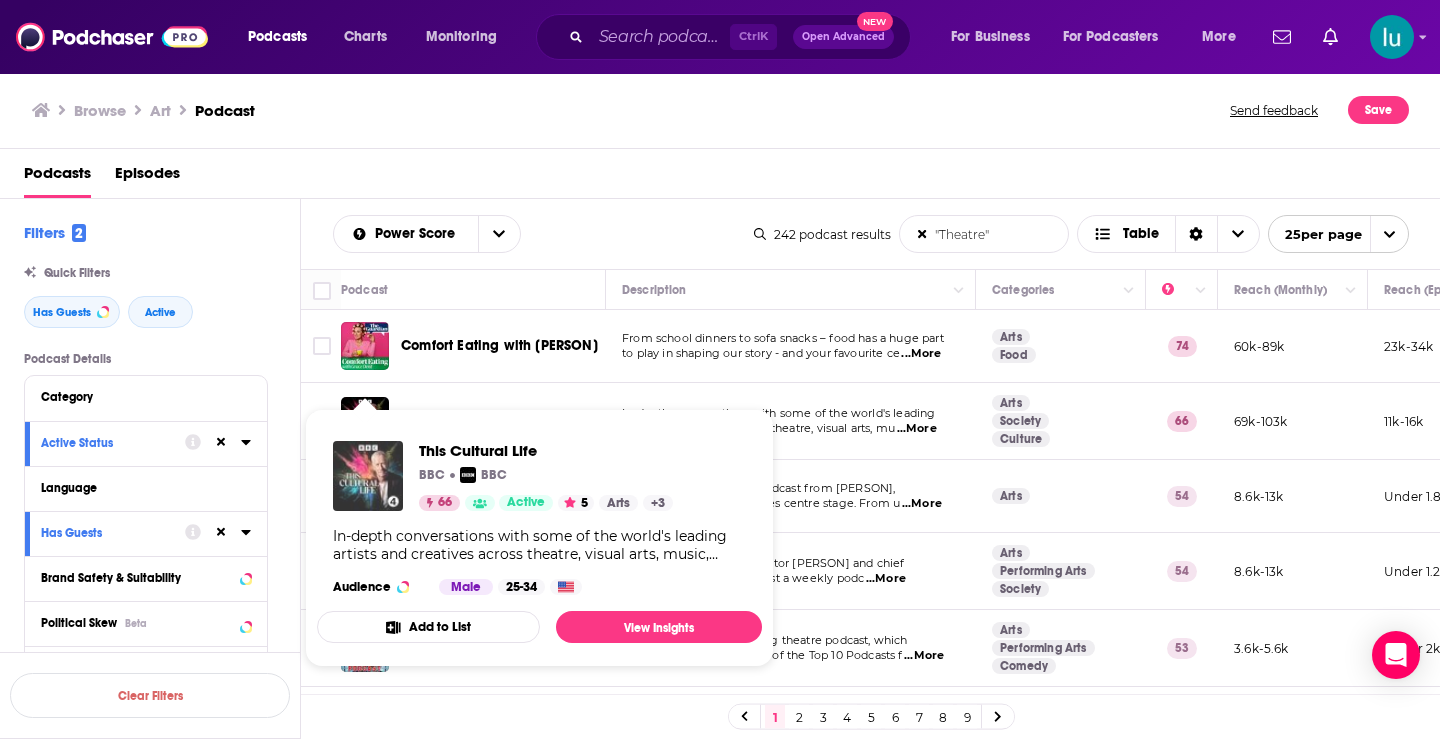 drag, startPoint x: 357, startPoint y: 413, endPoint x: 358, endPoint y: 479, distance: 66.007576 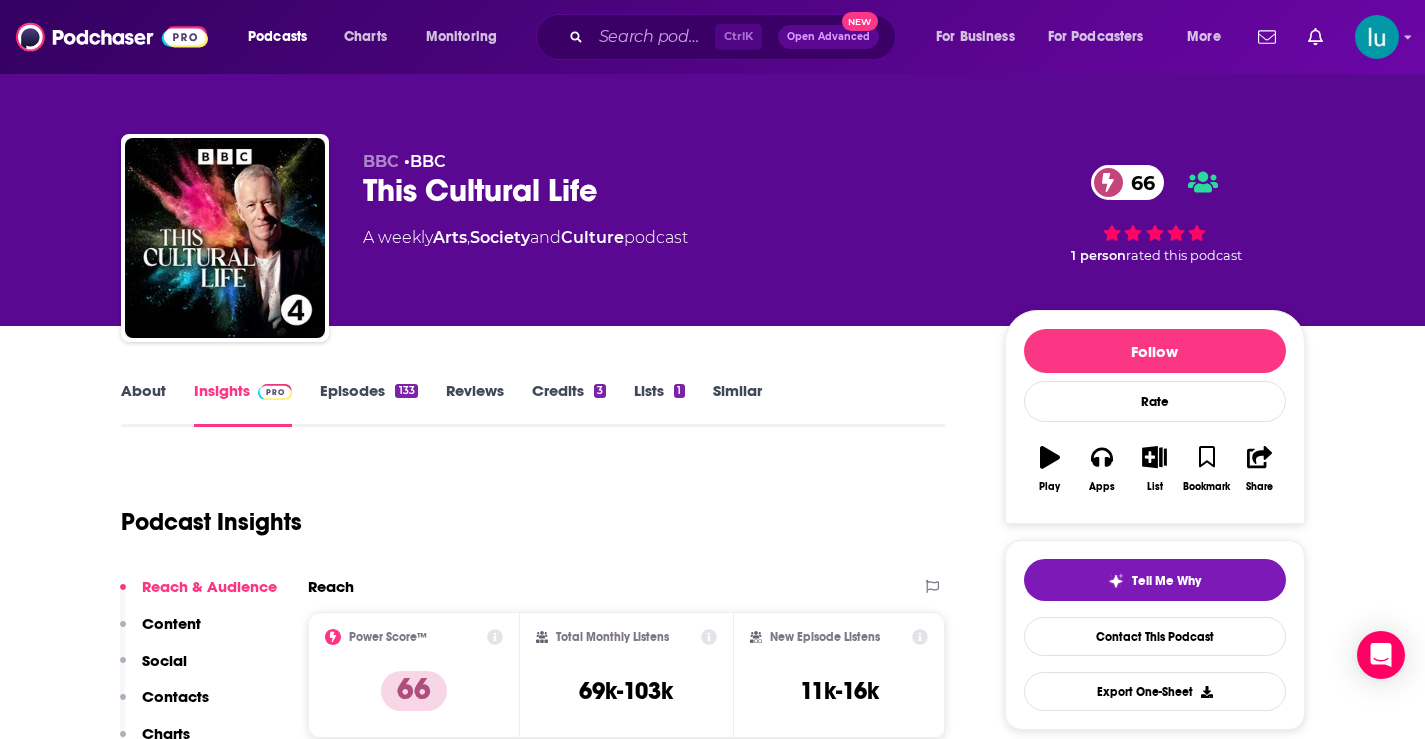 scroll, scrollTop: 0, scrollLeft: 0, axis: both 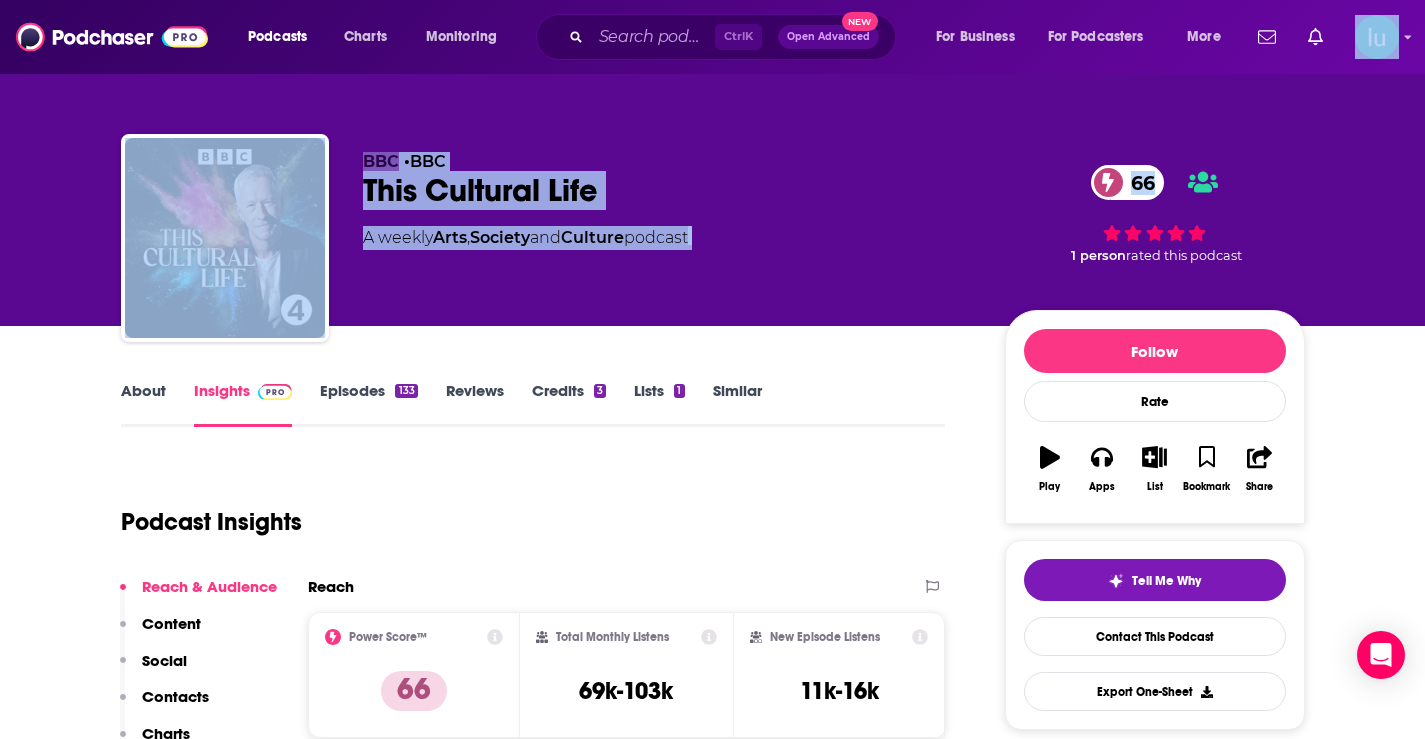 drag, startPoint x: 1424, startPoint y: 43, endPoint x: 1428, endPoint y: 115, distance: 72.11102 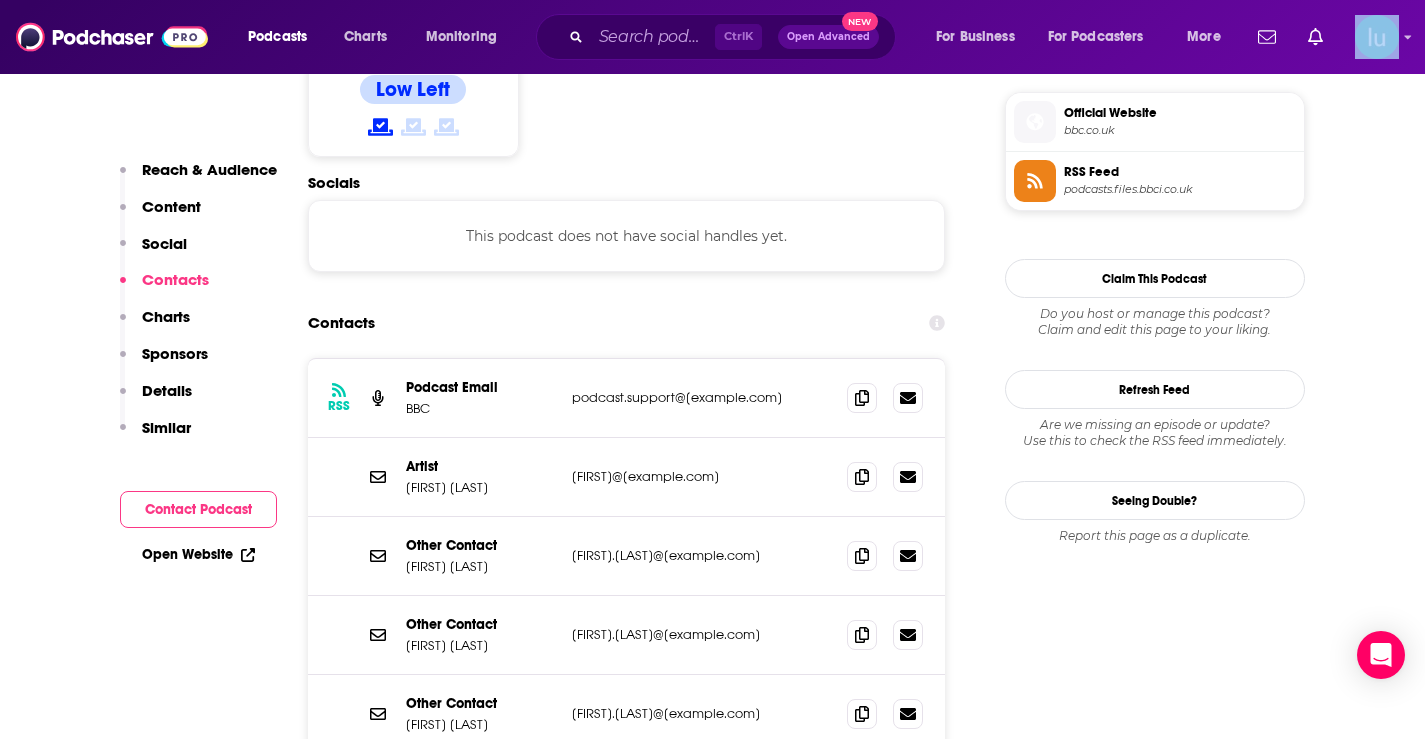 scroll, scrollTop: 1907, scrollLeft: 0, axis: vertical 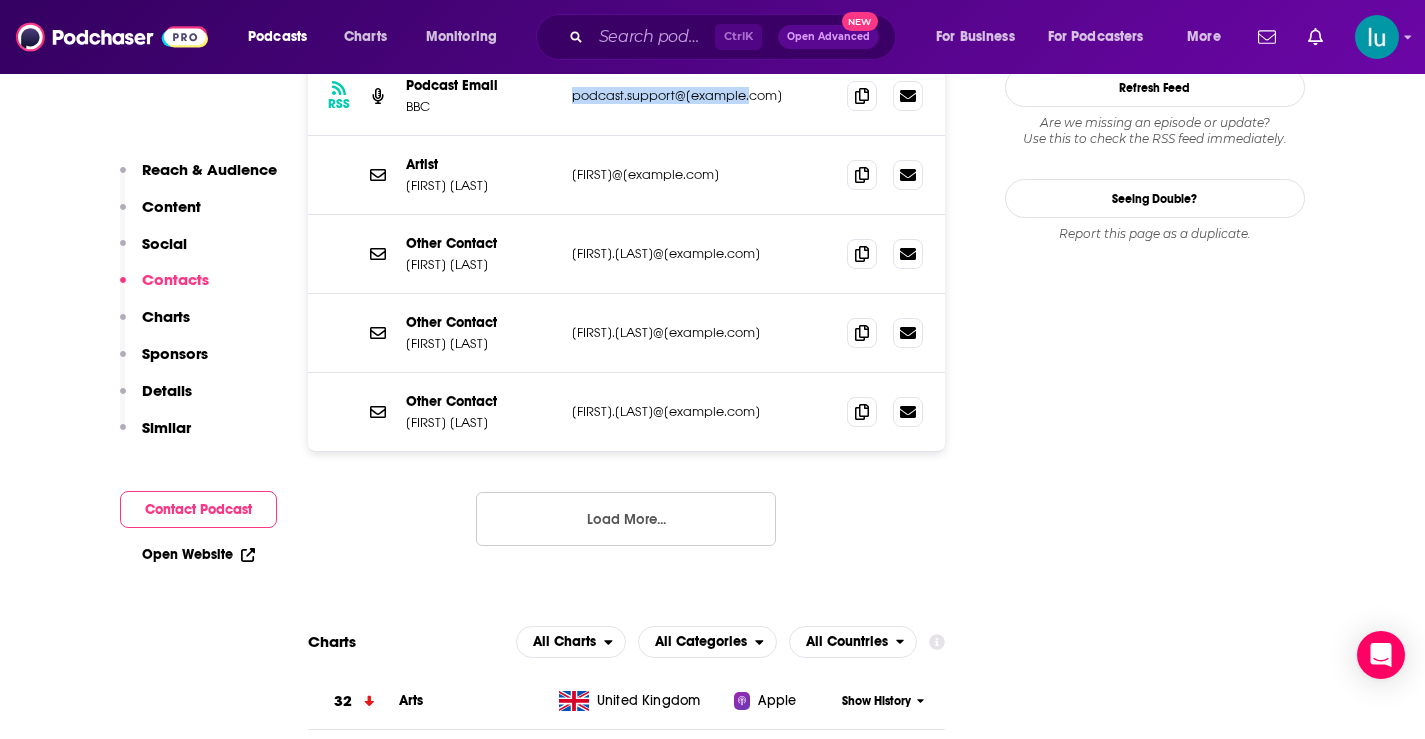drag, startPoint x: 766, startPoint y: 97, endPoint x: 567, endPoint y: 87, distance: 199.2511 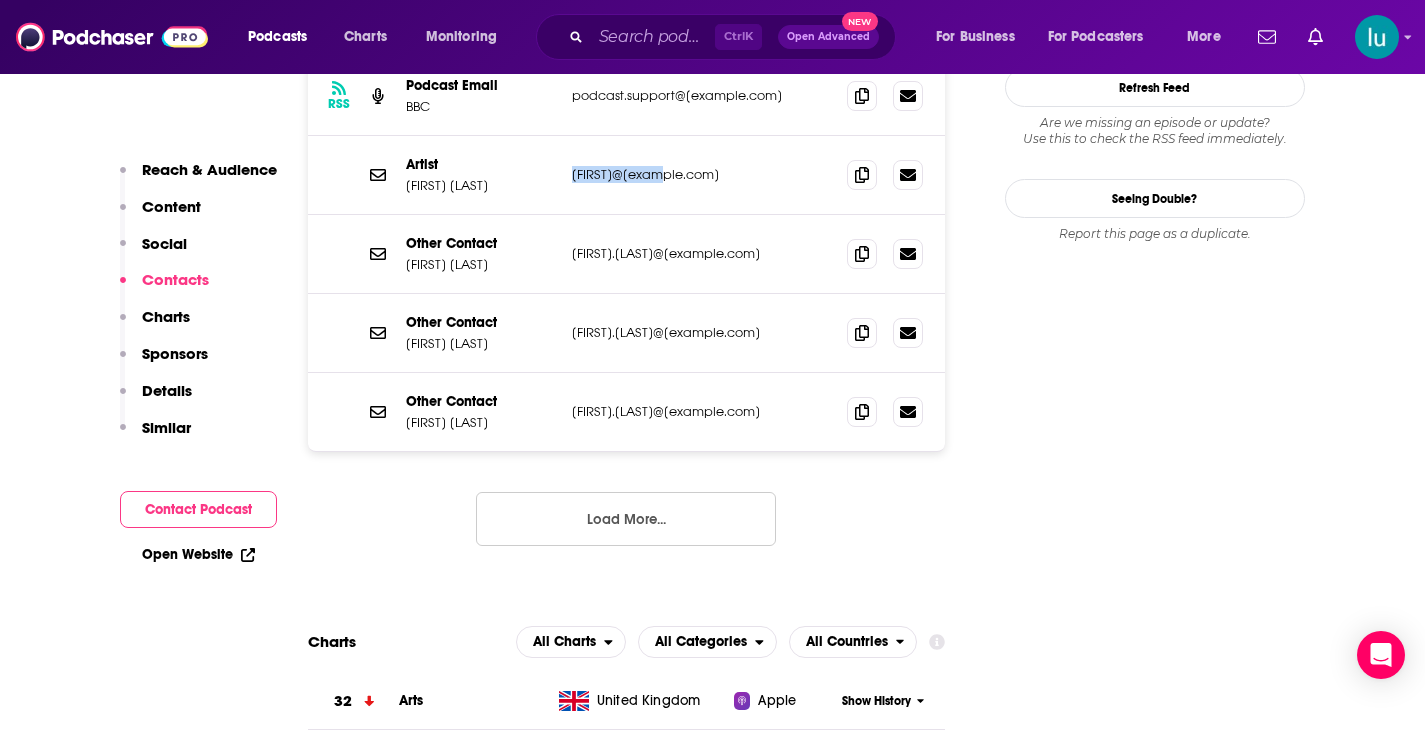 drag, startPoint x: 687, startPoint y: 175, endPoint x: 565, endPoint y: 177, distance: 122.016396 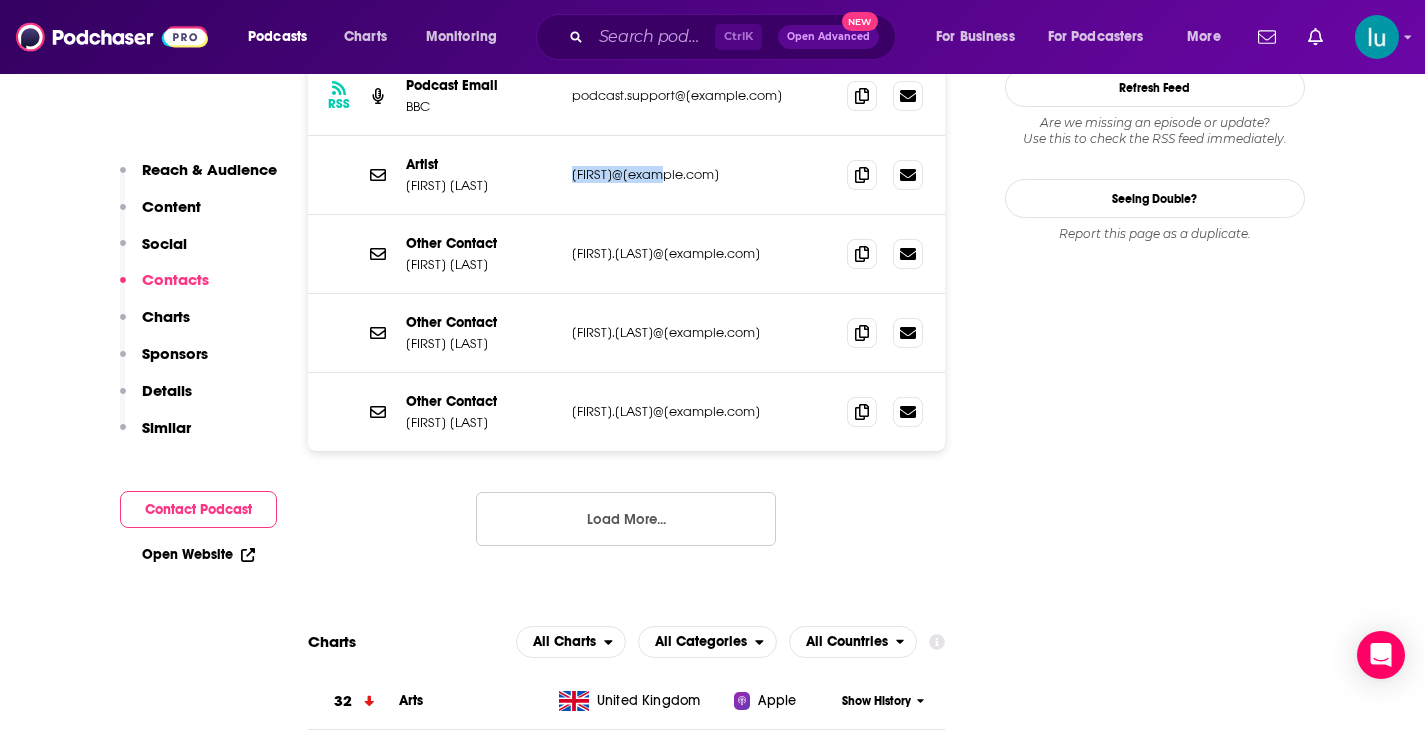 copy on "sam@bbc.co.uk" 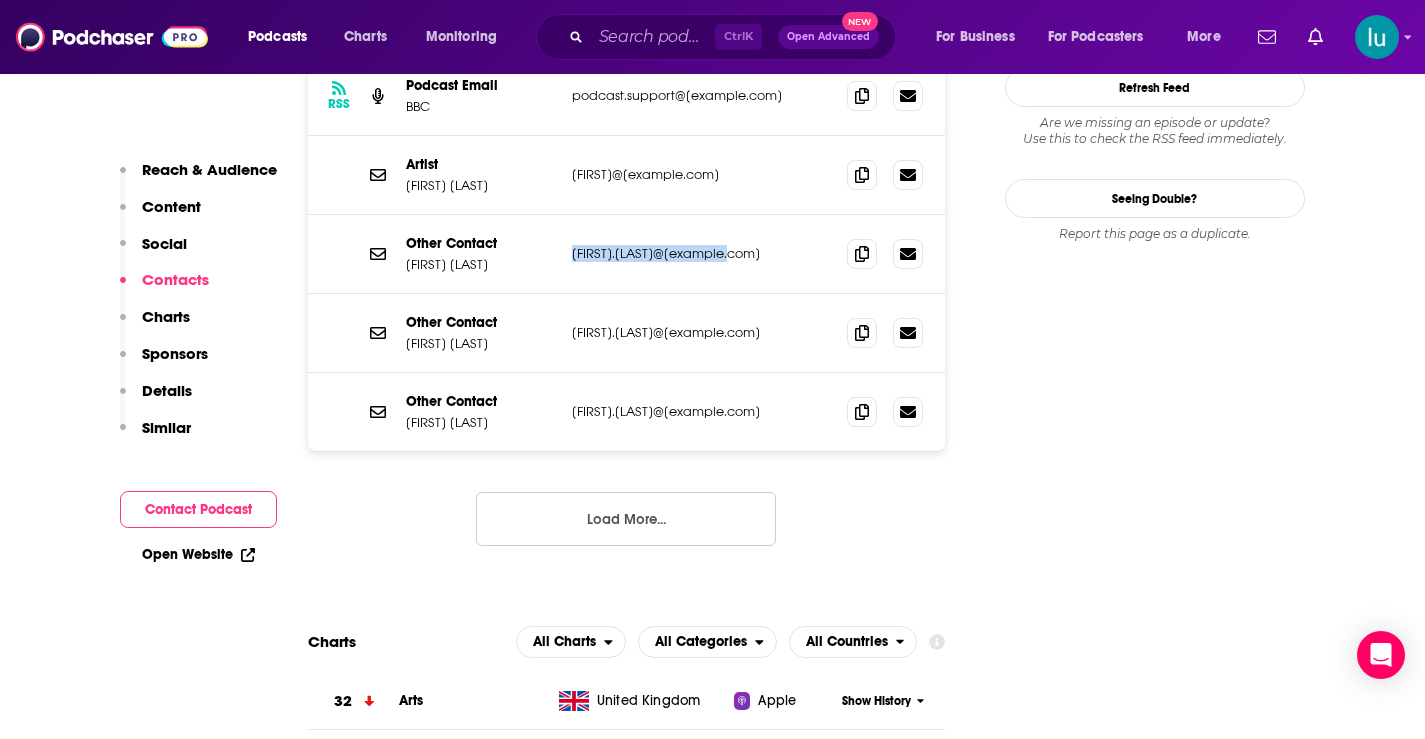 drag, startPoint x: 736, startPoint y: 250, endPoint x: 564, endPoint y: 254, distance: 172.04651 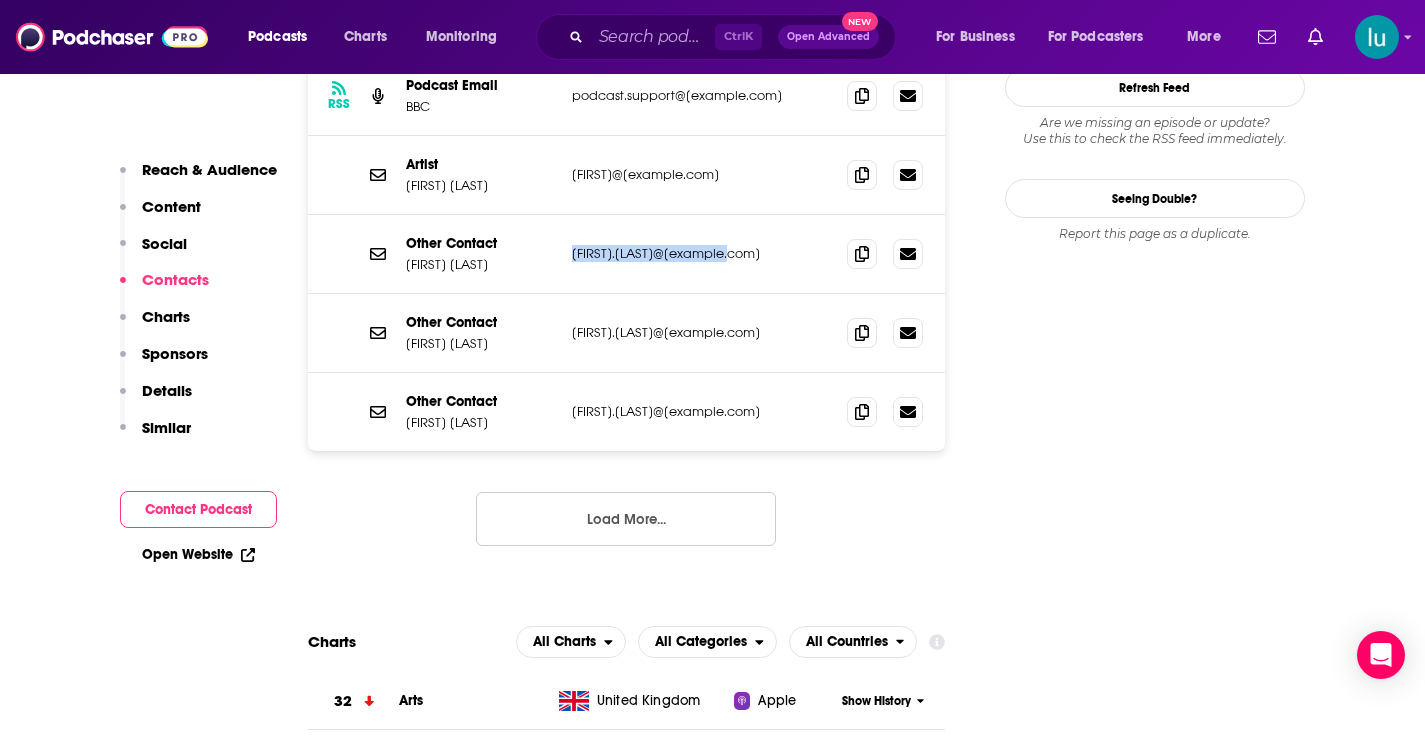 copy on "justine.greene@bbc.co.uk" 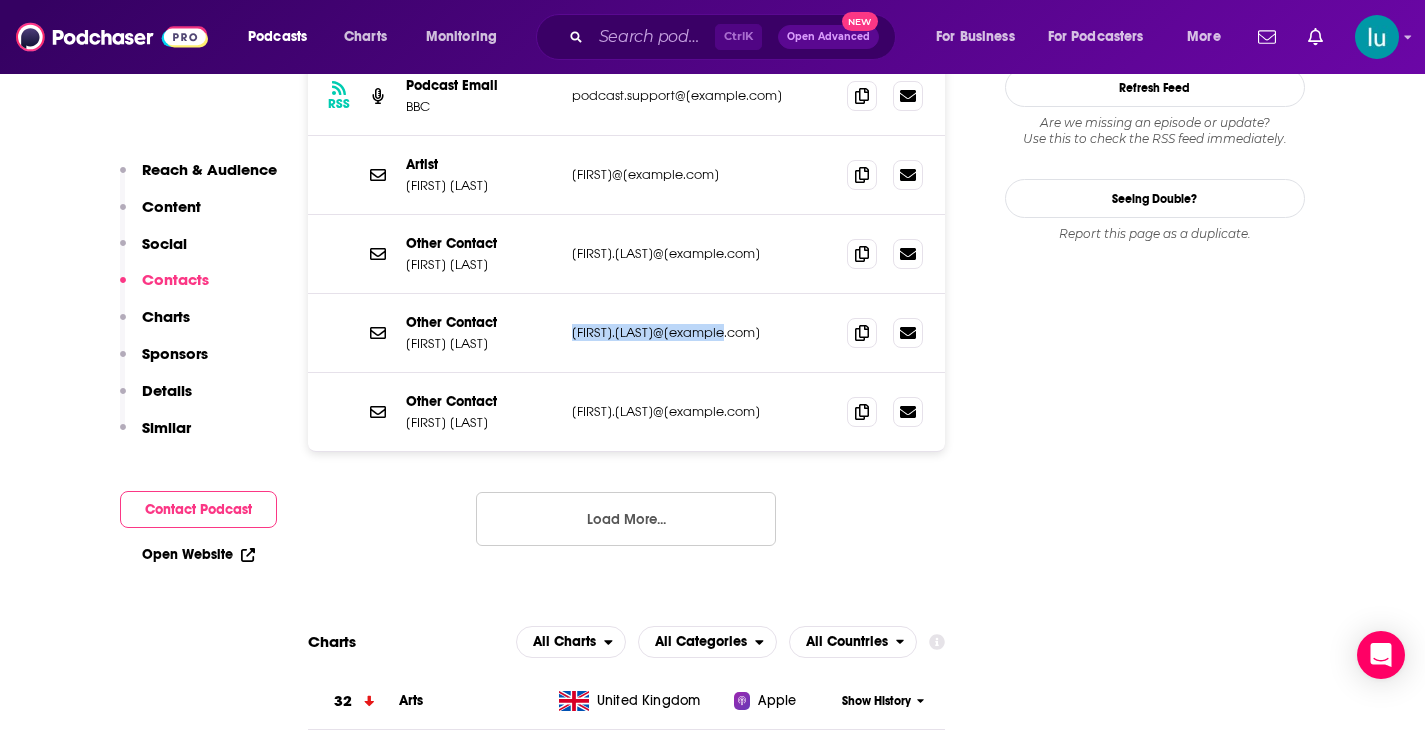 drag, startPoint x: 733, startPoint y: 329, endPoint x: 569, endPoint y: 318, distance: 164.36848 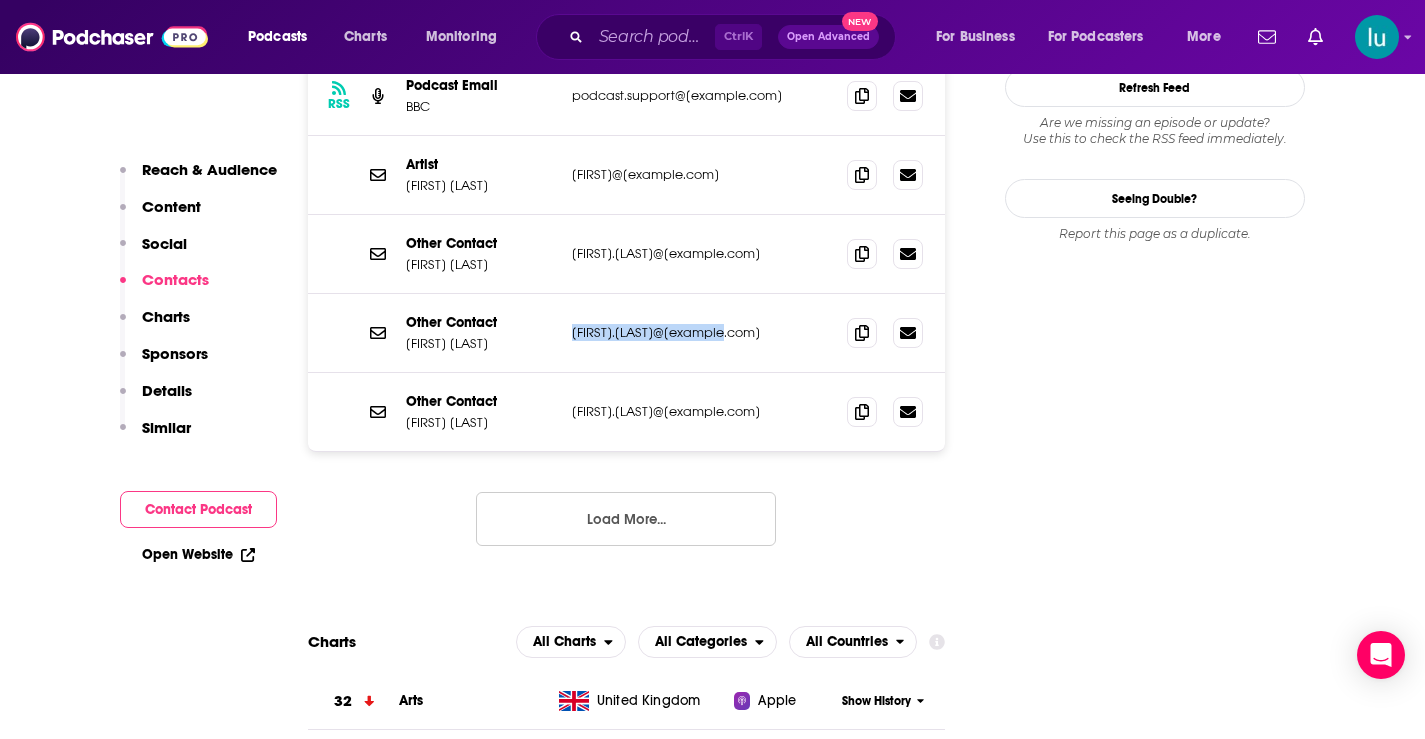copy on "daniel.gordon@bbc.co.uk" 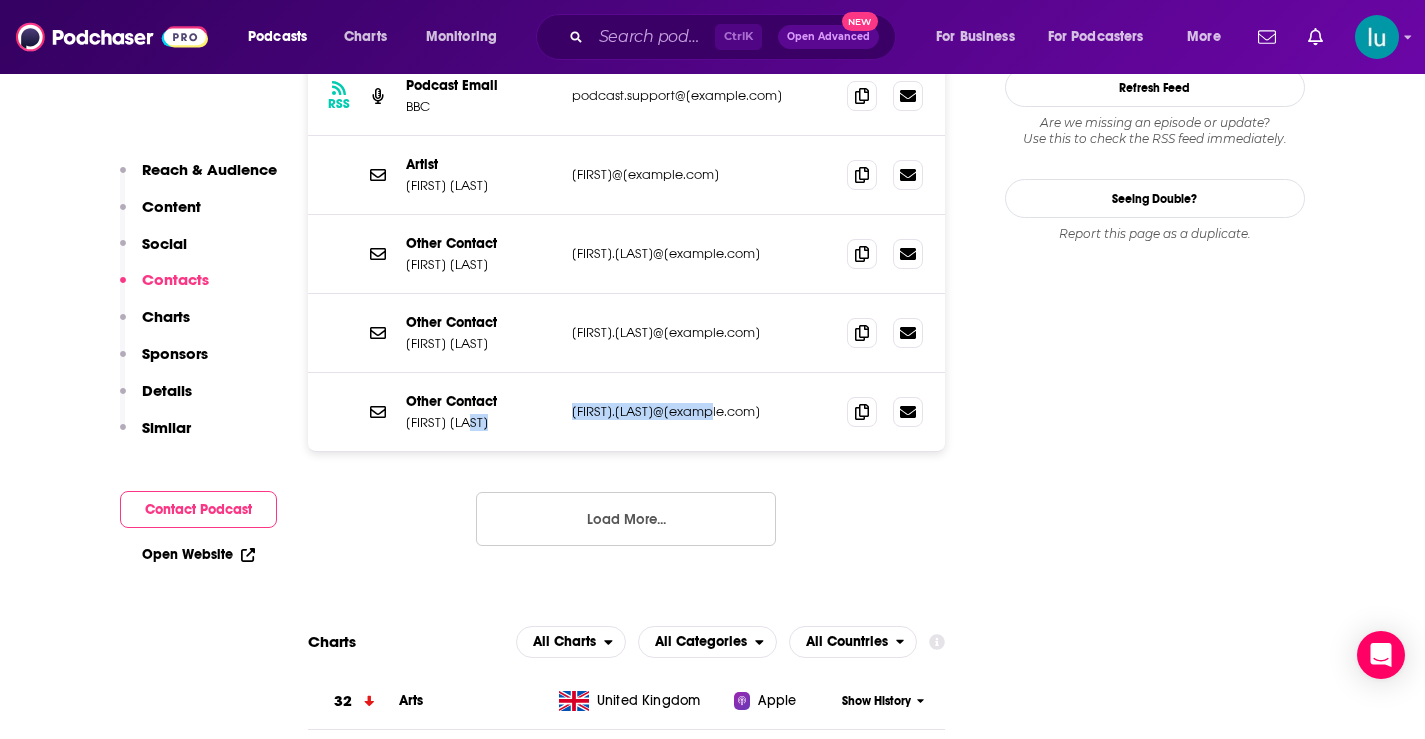 drag, startPoint x: 733, startPoint y: 407, endPoint x: 570, endPoint y: 414, distance: 163.15024 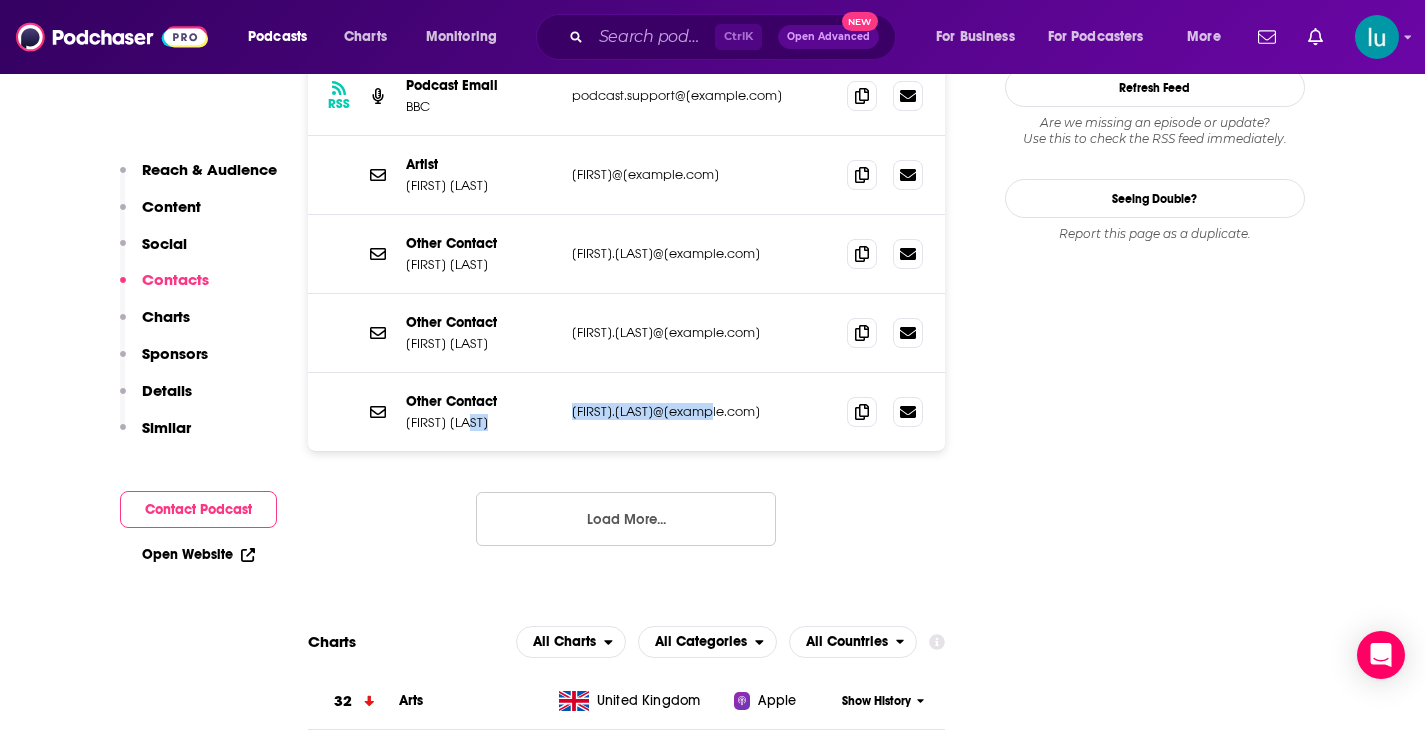 copy on "james.kelly@bbc.co.uk" 